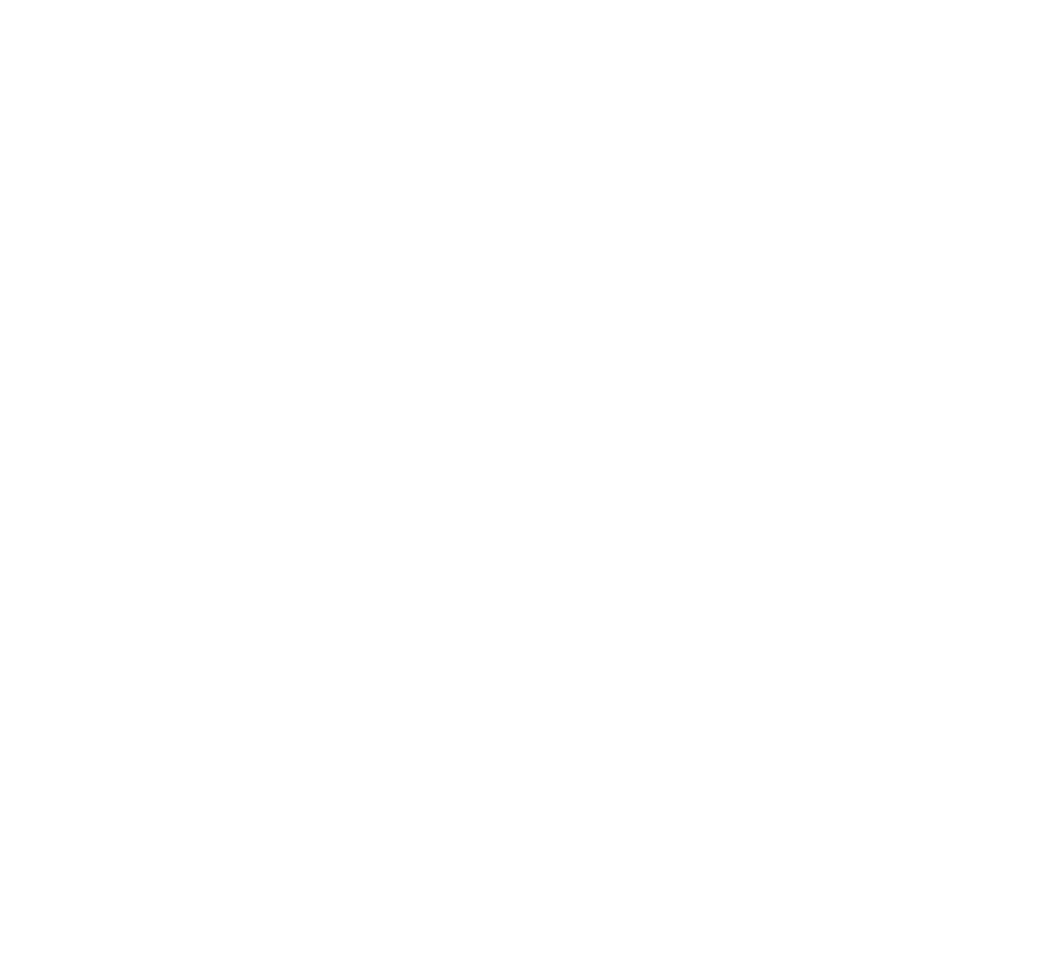scroll, scrollTop: 0, scrollLeft: 0, axis: both 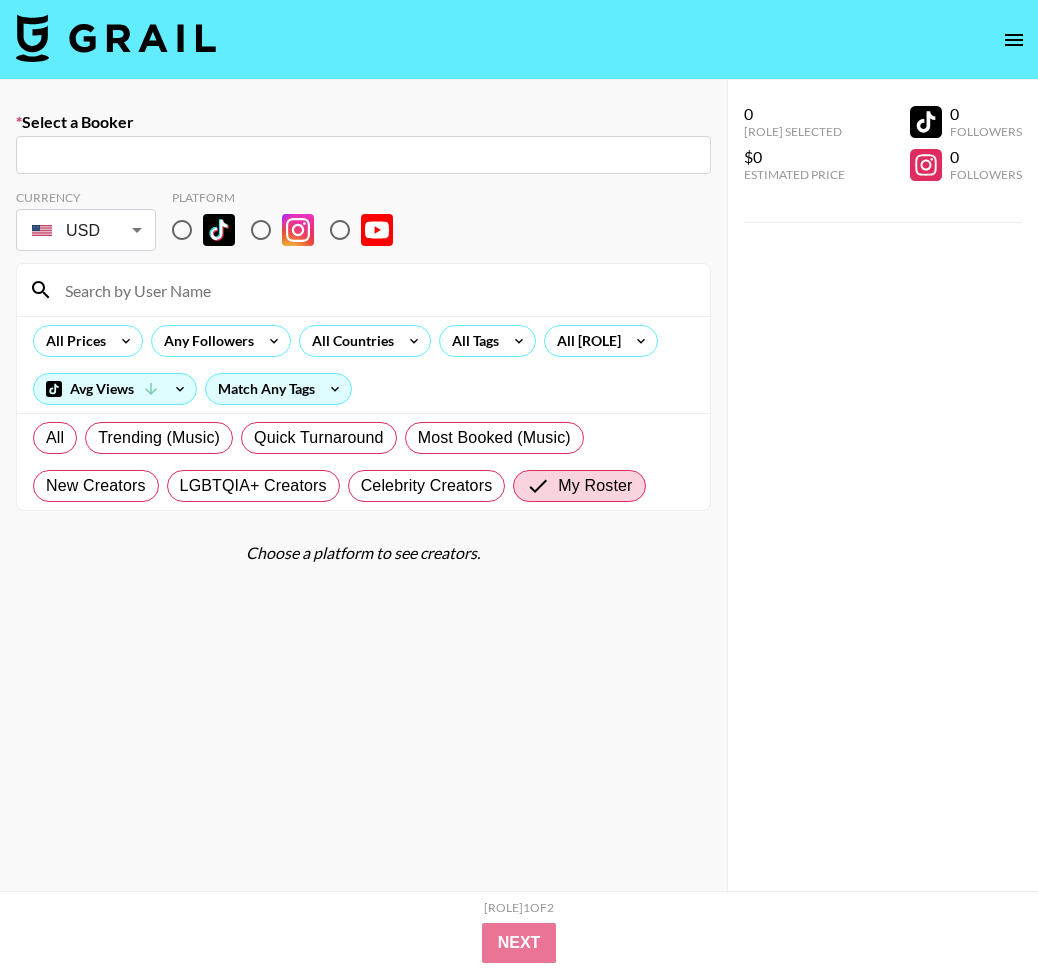 click at bounding box center (116, 38) 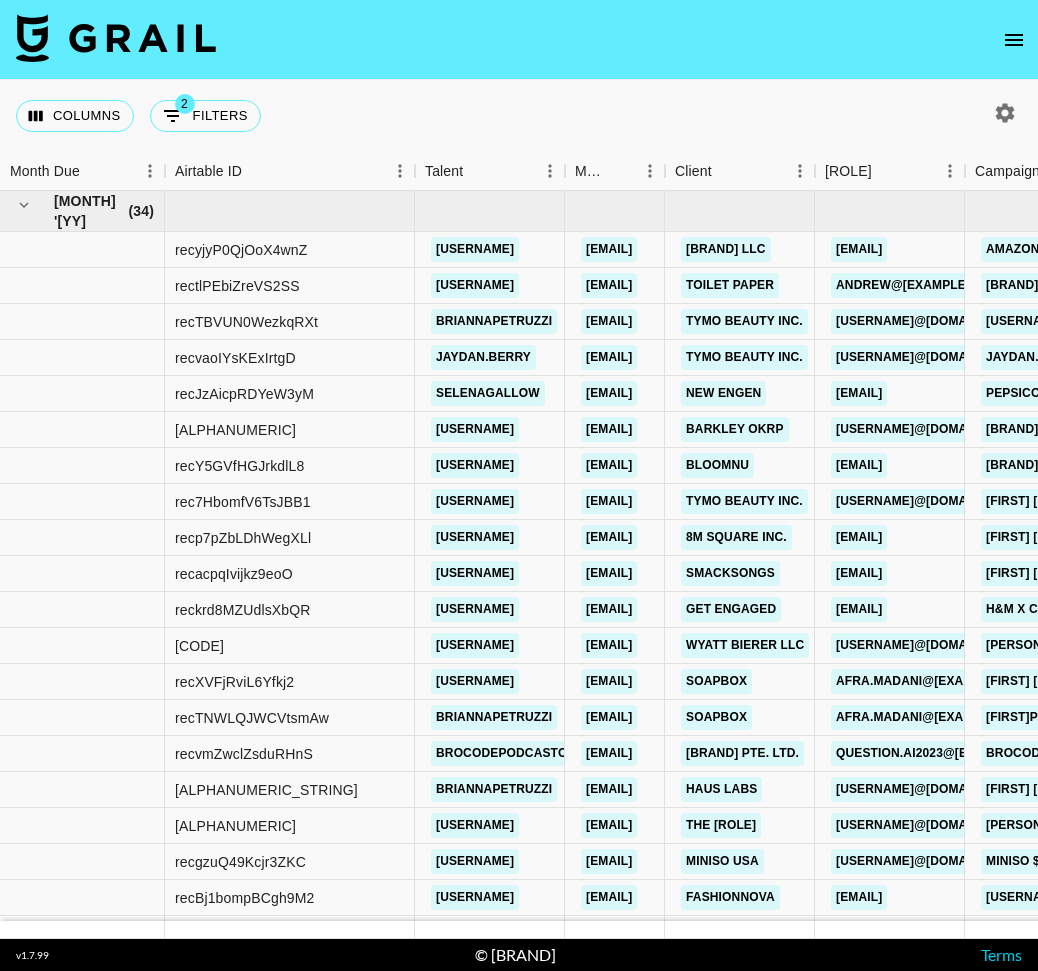 click 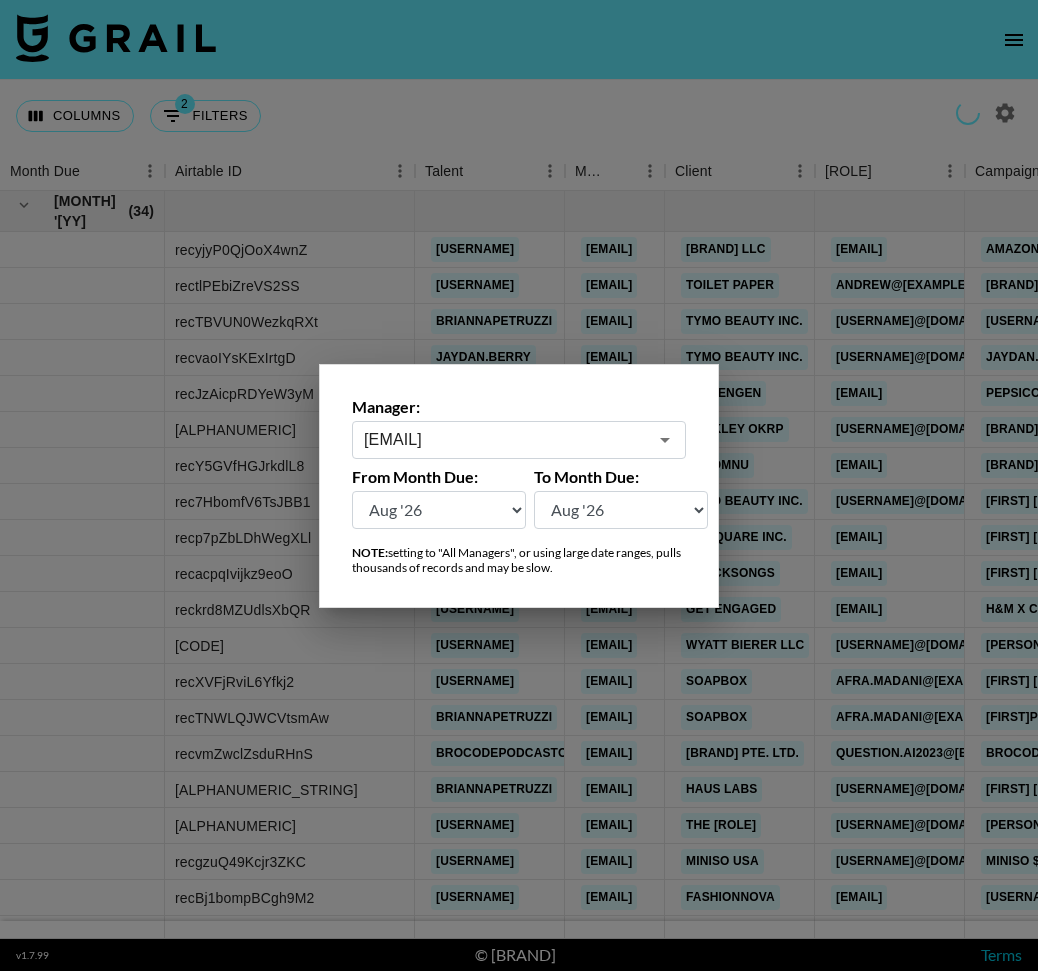 click on "[EMAIL]" at bounding box center (505, 439) 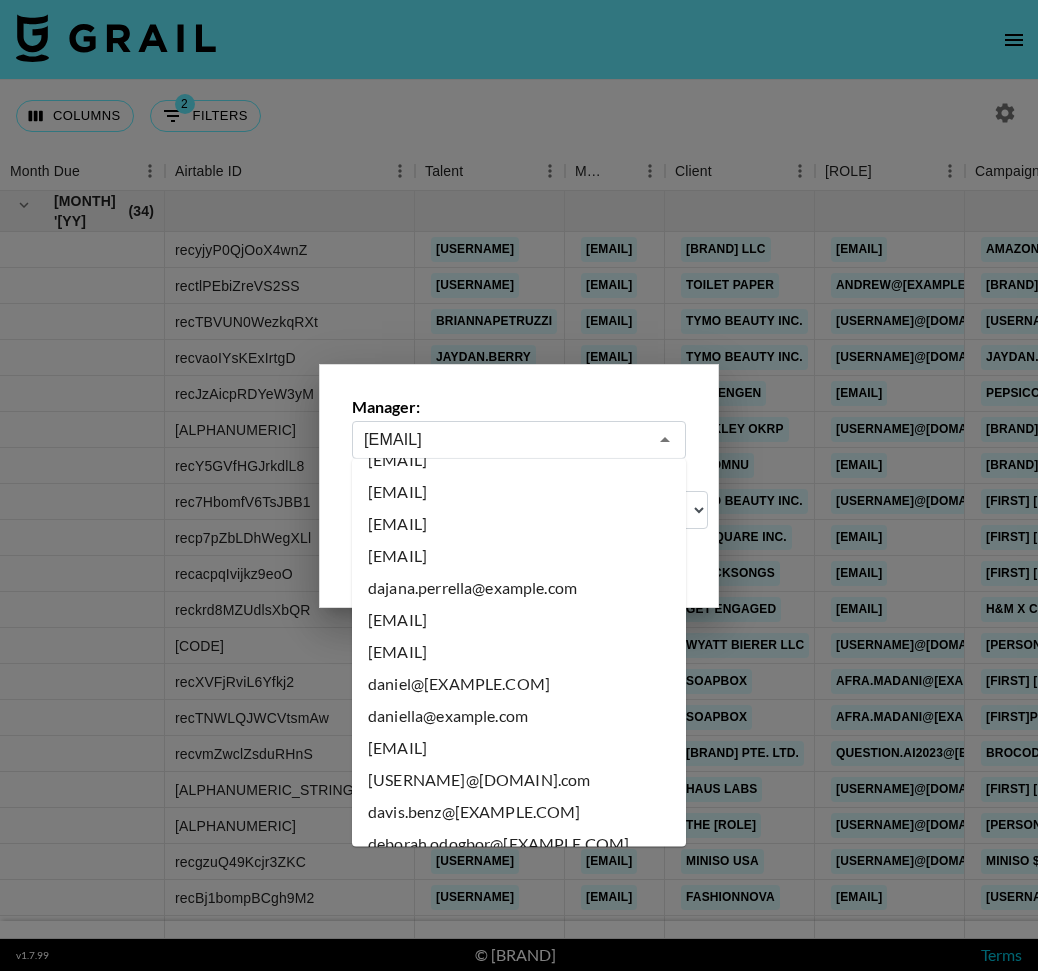 scroll, scrollTop: 0, scrollLeft: 0, axis: both 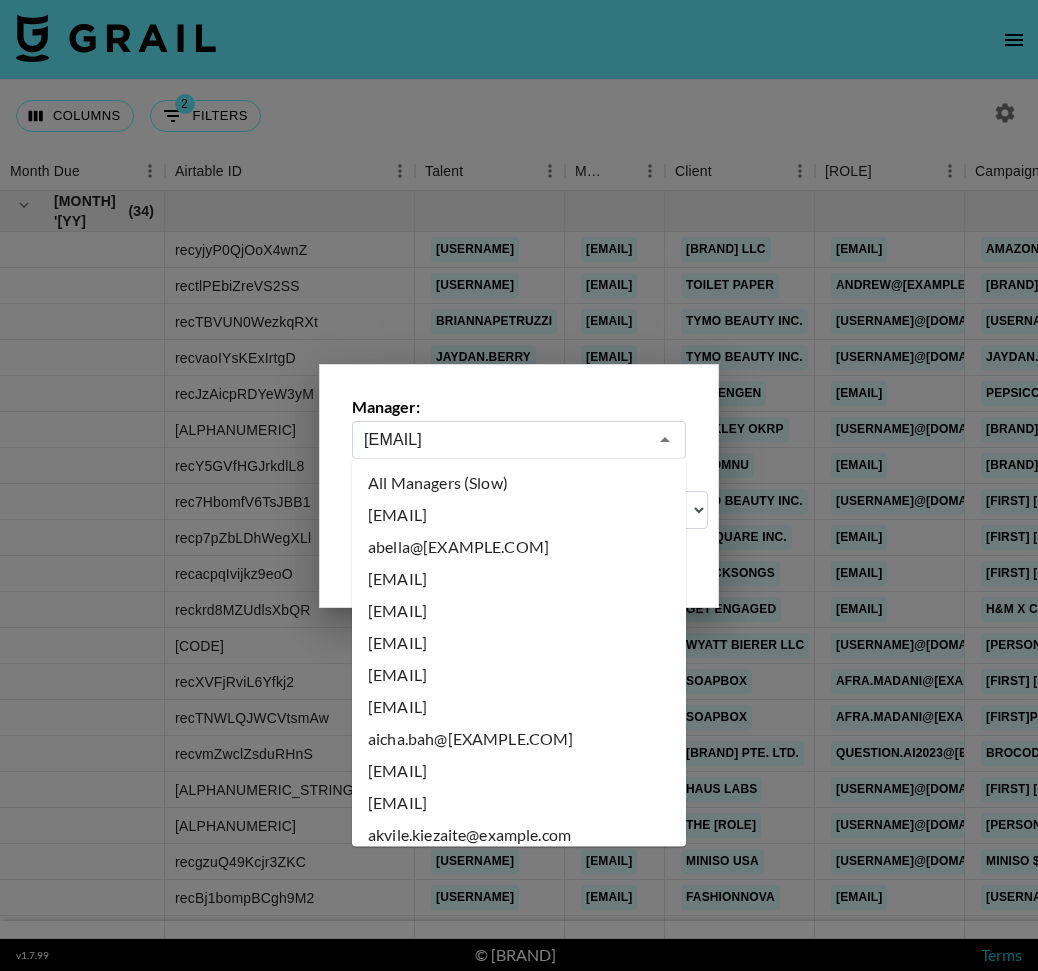 click on "All Managers (Slow)" at bounding box center (519, 483) 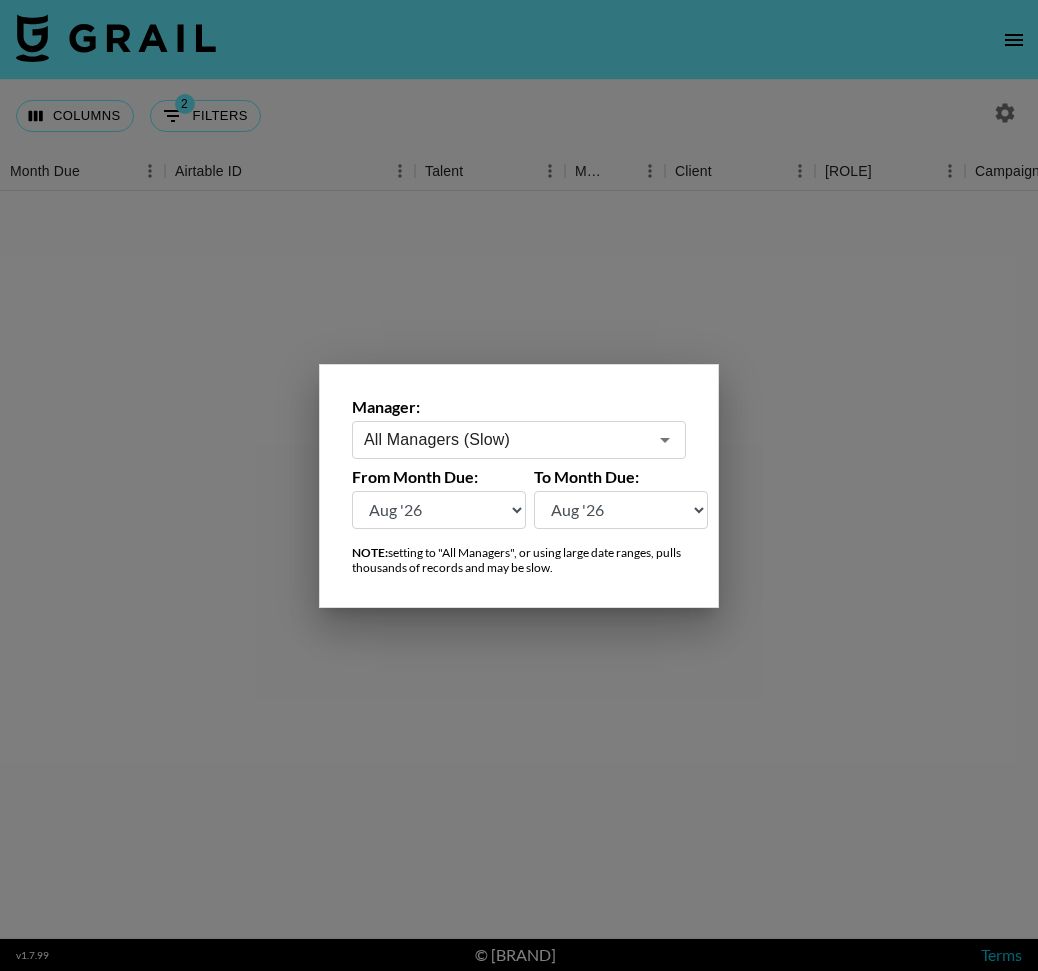 click at bounding box center (519, 485) 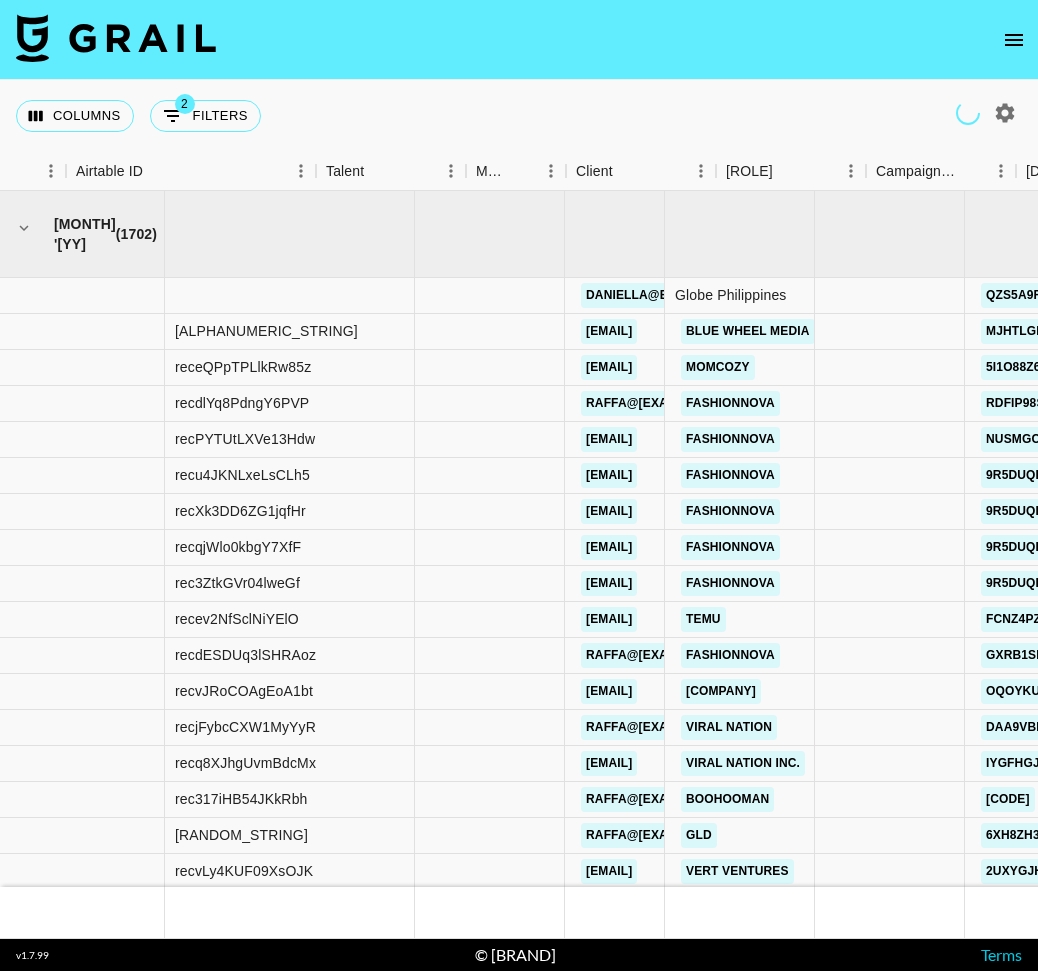 scroll, scrollTop: 0, scrollLeft: 735, axis: horizontal 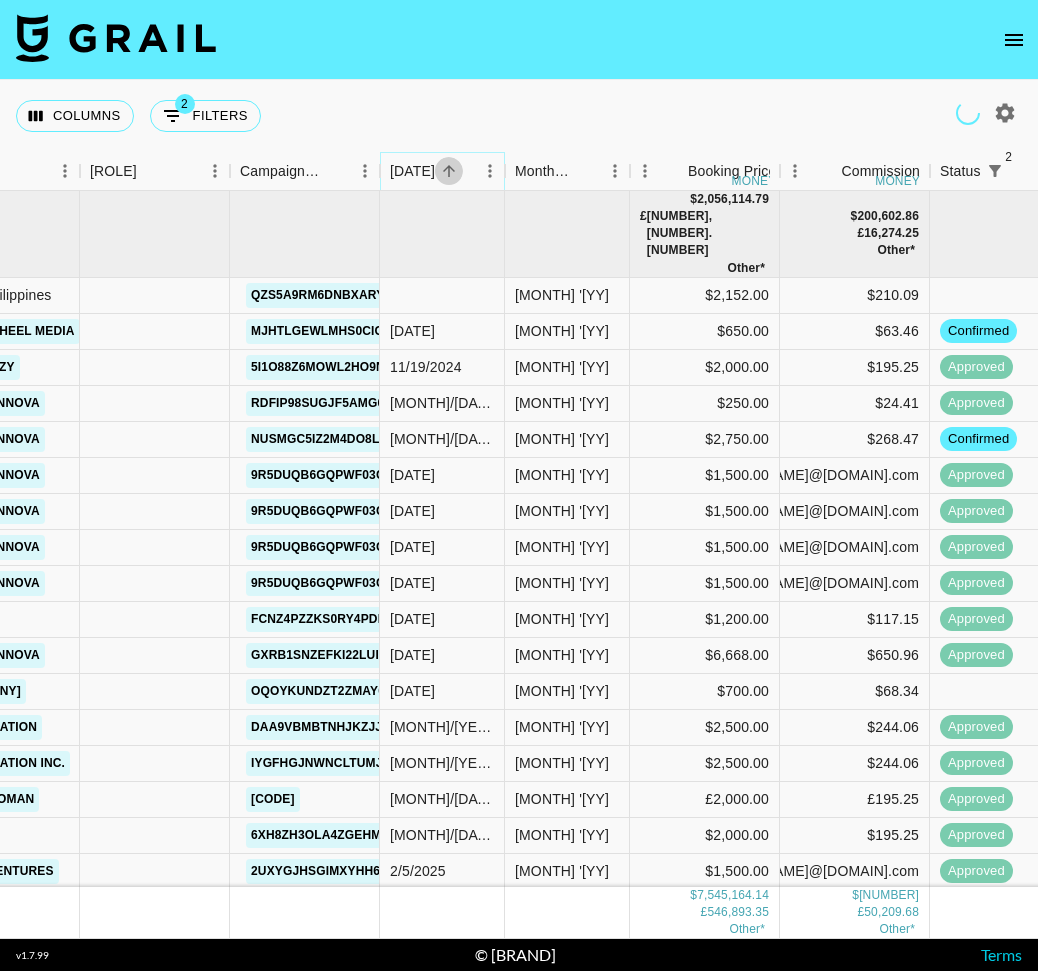 click 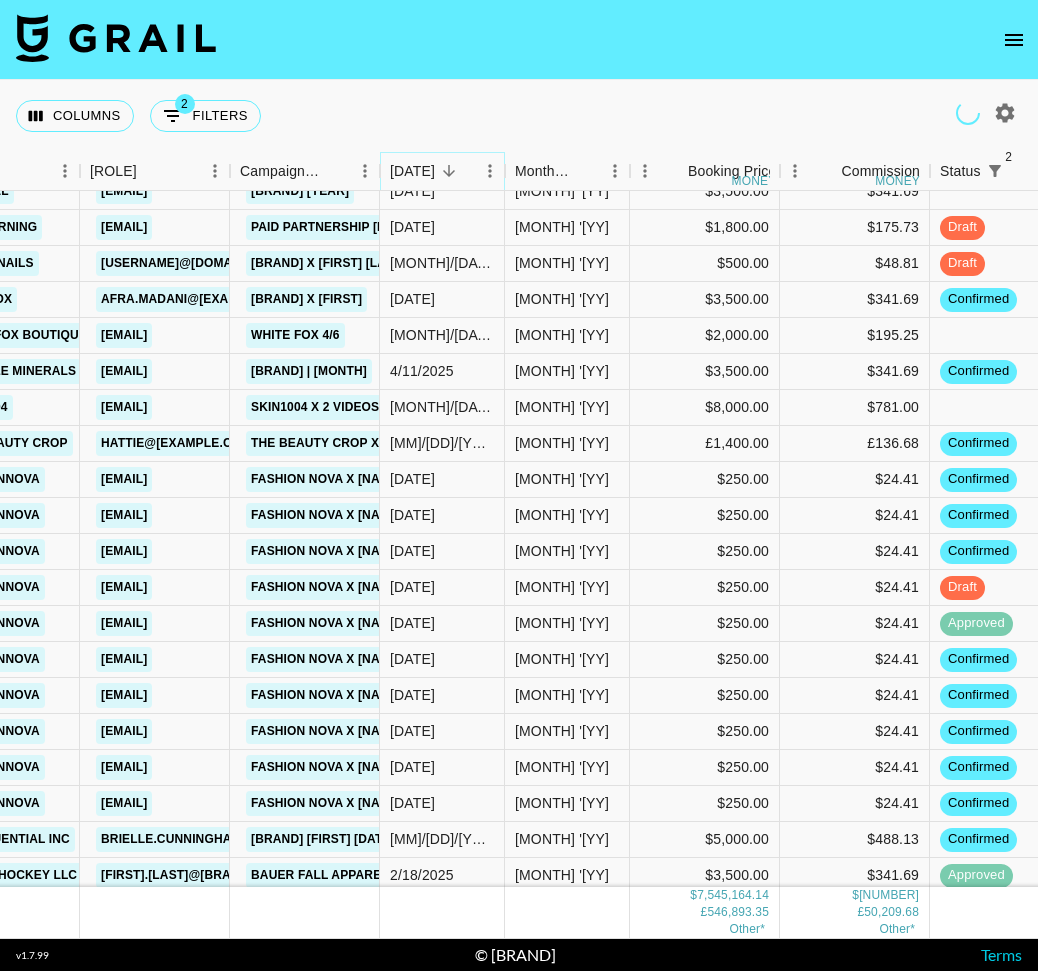 scroll, scrollTop: 207518, scrollLeft: 735, axis: both 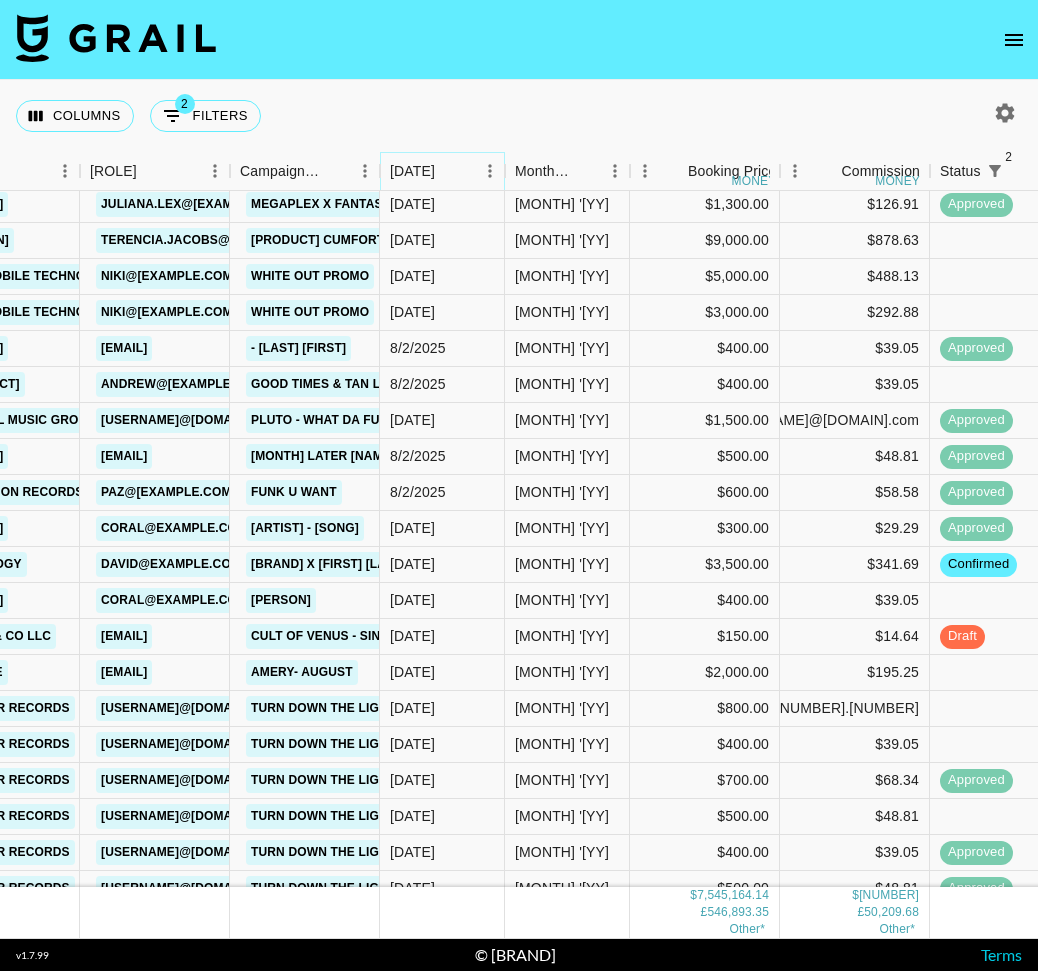 click 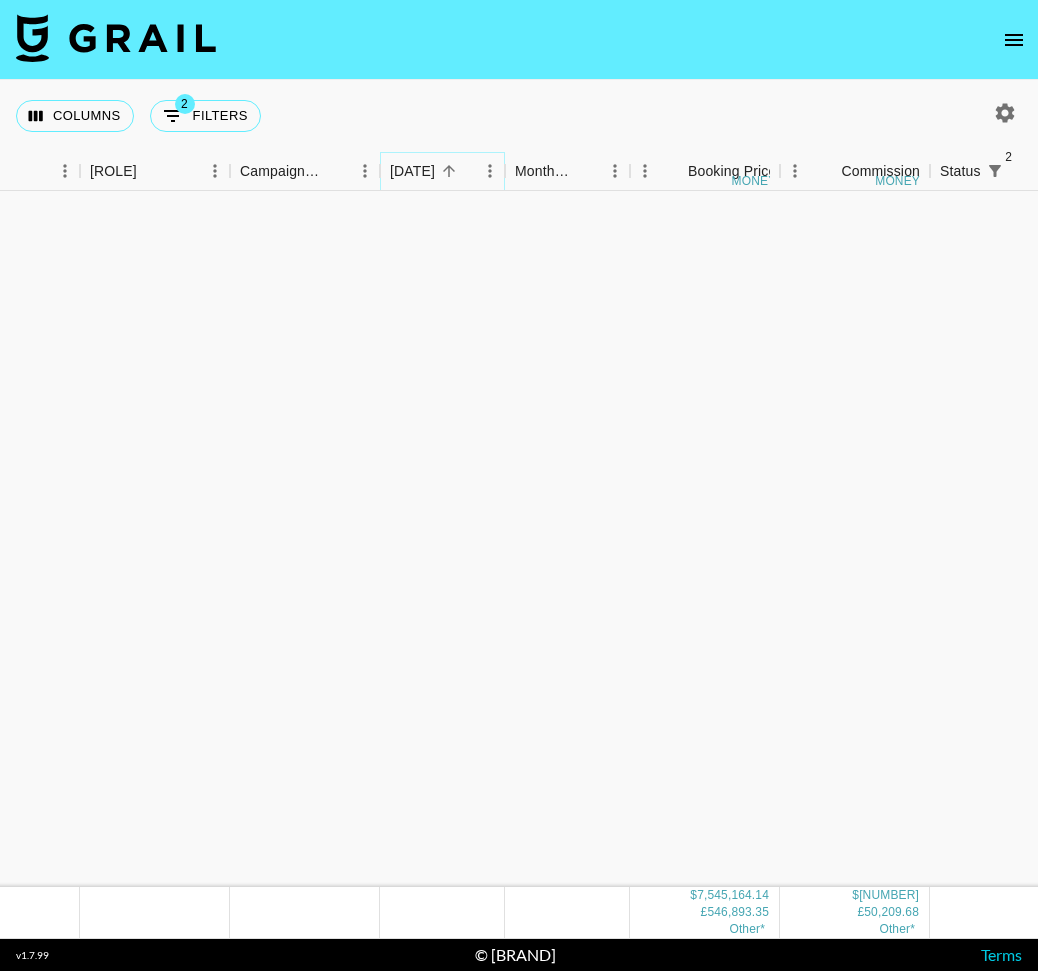 scroll, scrollTop: 209013, scrollLeft: 735, axis: both 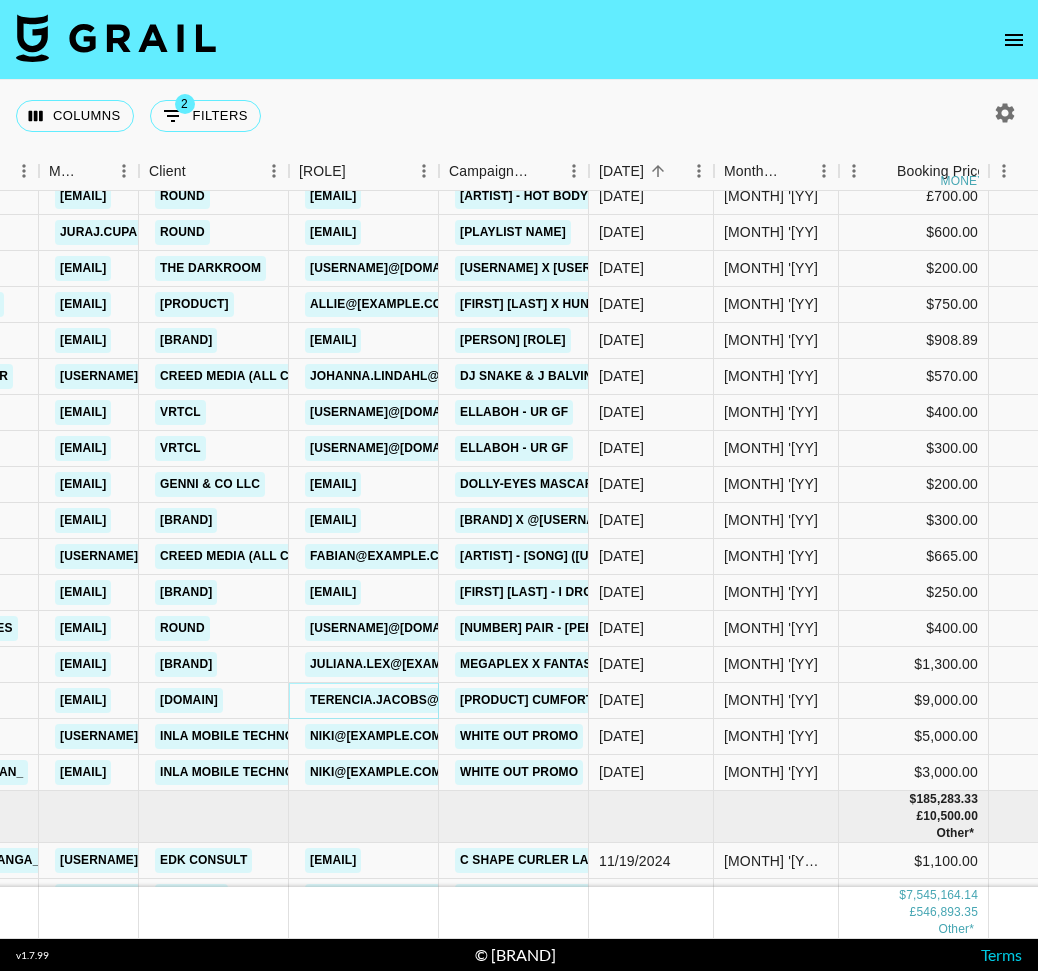 click on "terencia.jacobs@[EXAMPLE.COM]" at bounding box center (424, 700) 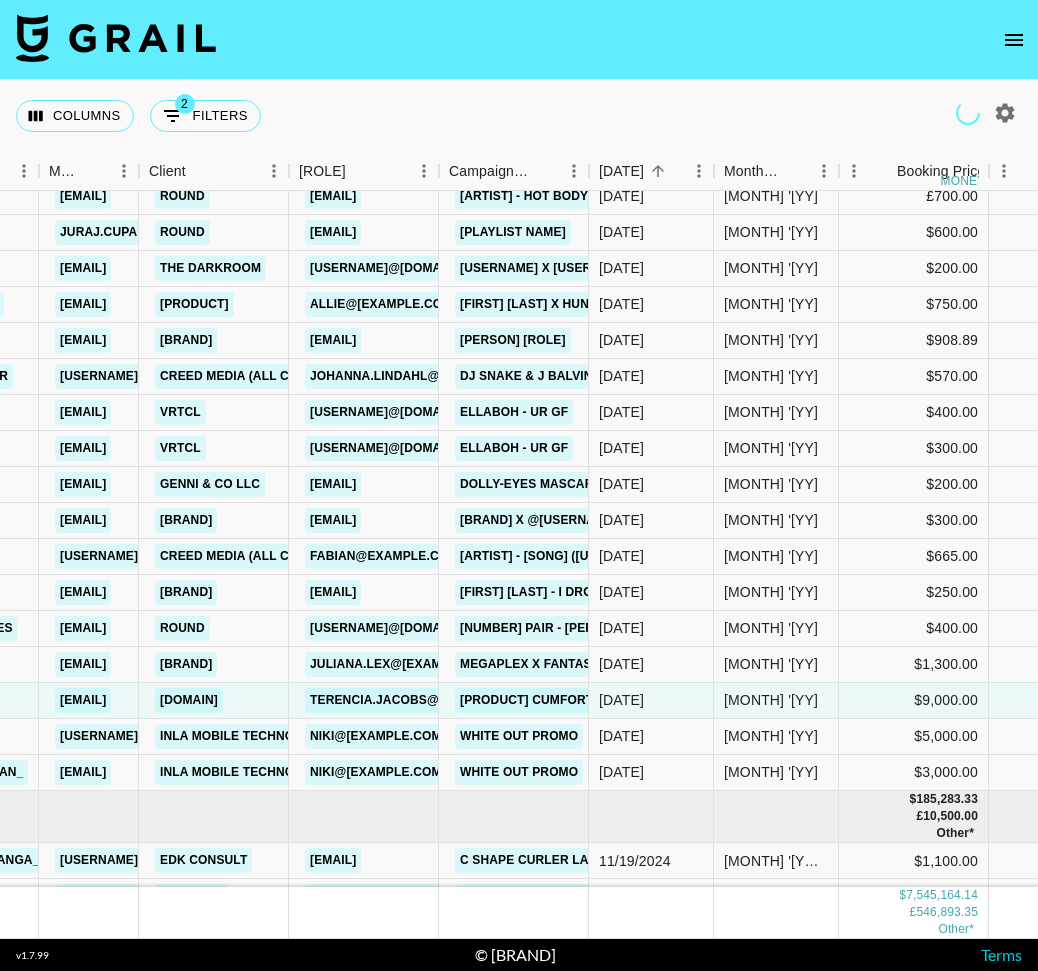 scroll, scrollTop: 208047, scrollLeft: 526, axis: both 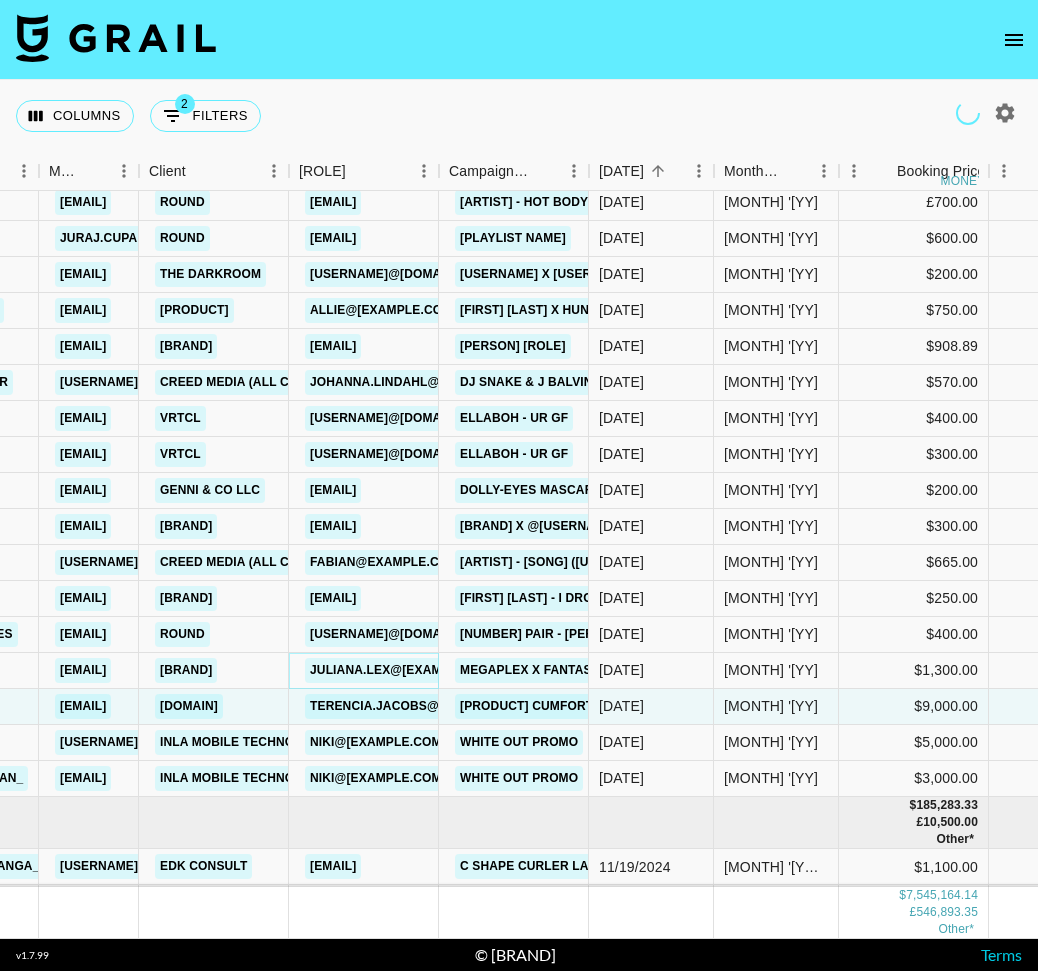 click on "juliana.lex@[EXAMPLE.COM]" at bounding box center (405, 670) 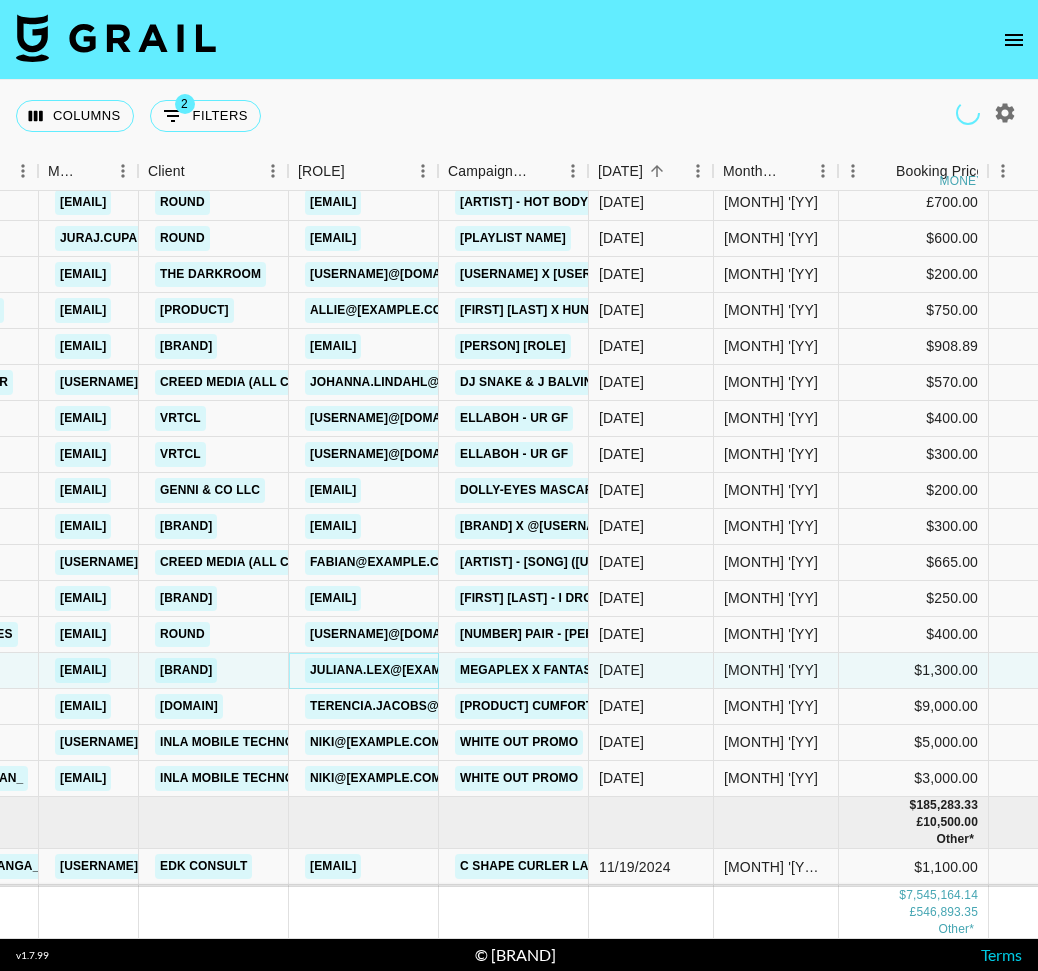 scroll, scrollTop: 208047, scrollLeft: 527, axis: both 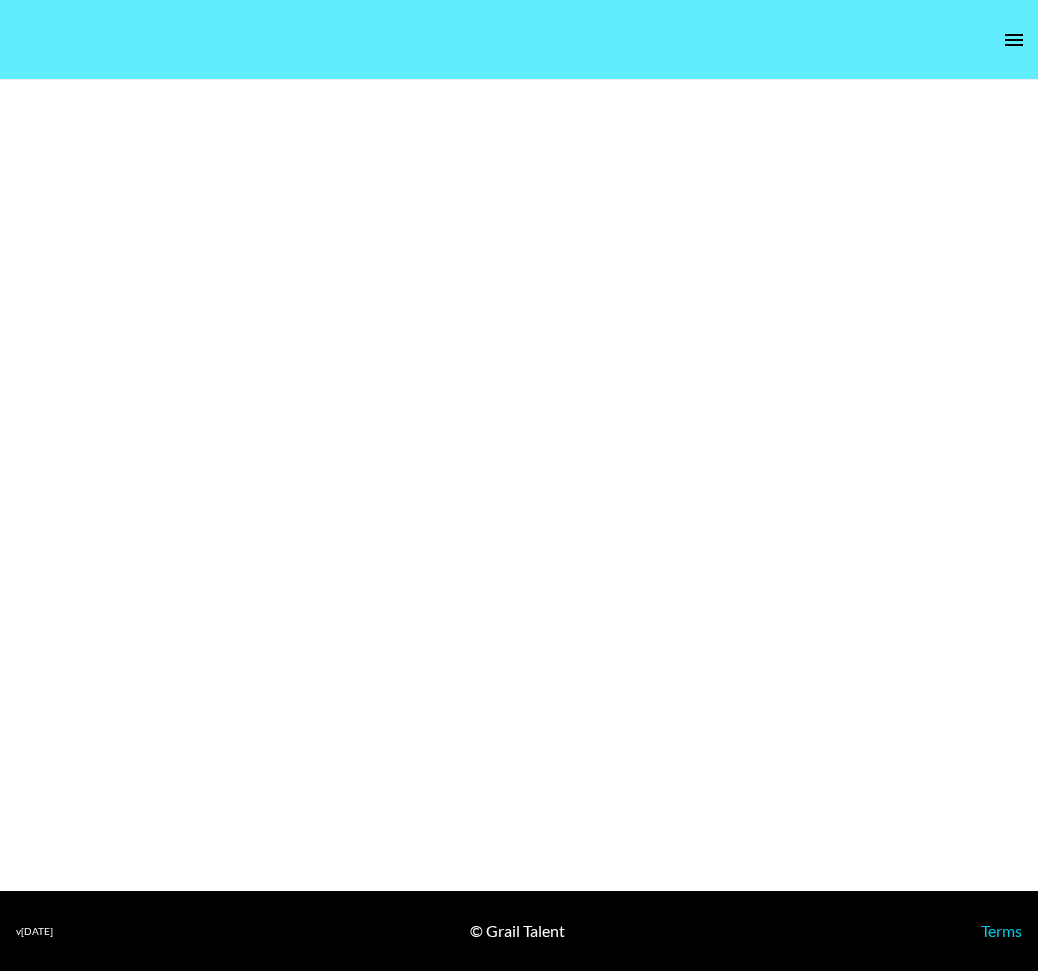 select on "Brand" 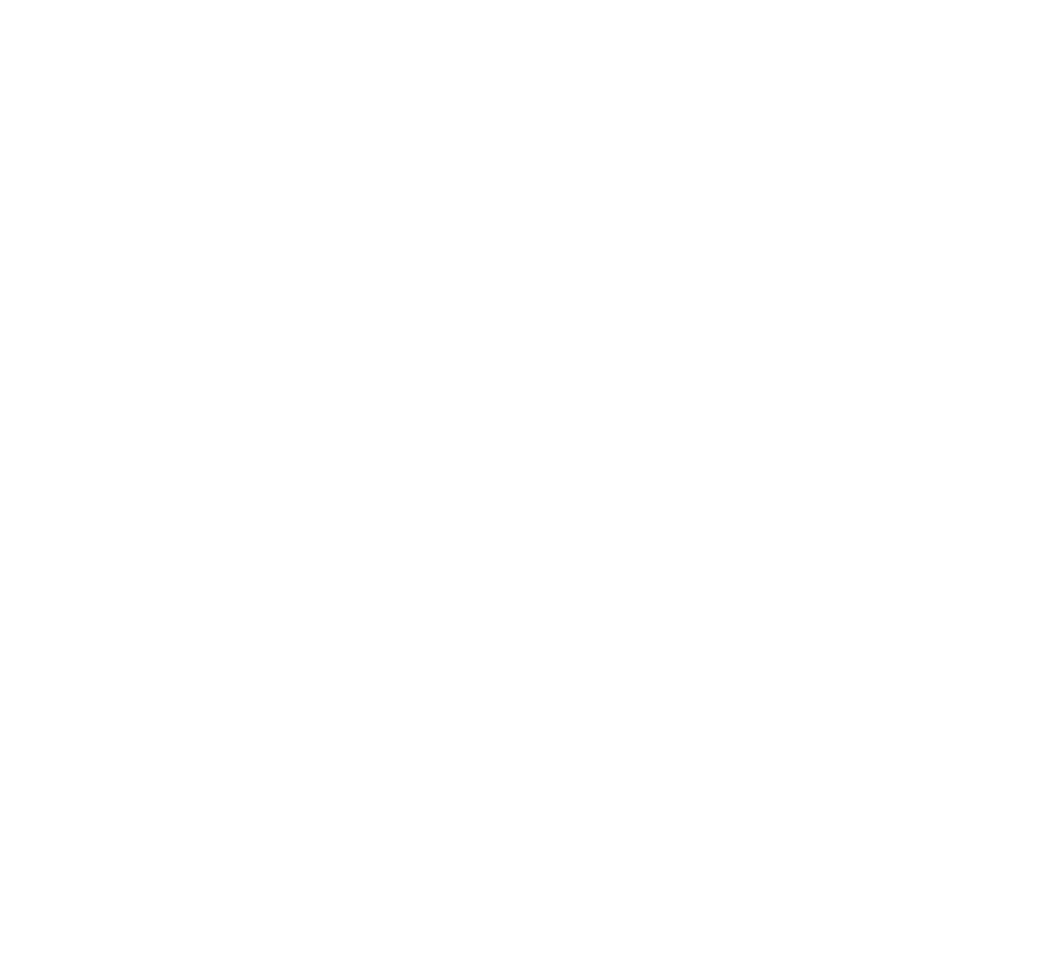 scroll, scrollTop: 0, scrollLeft: 0, axis: both 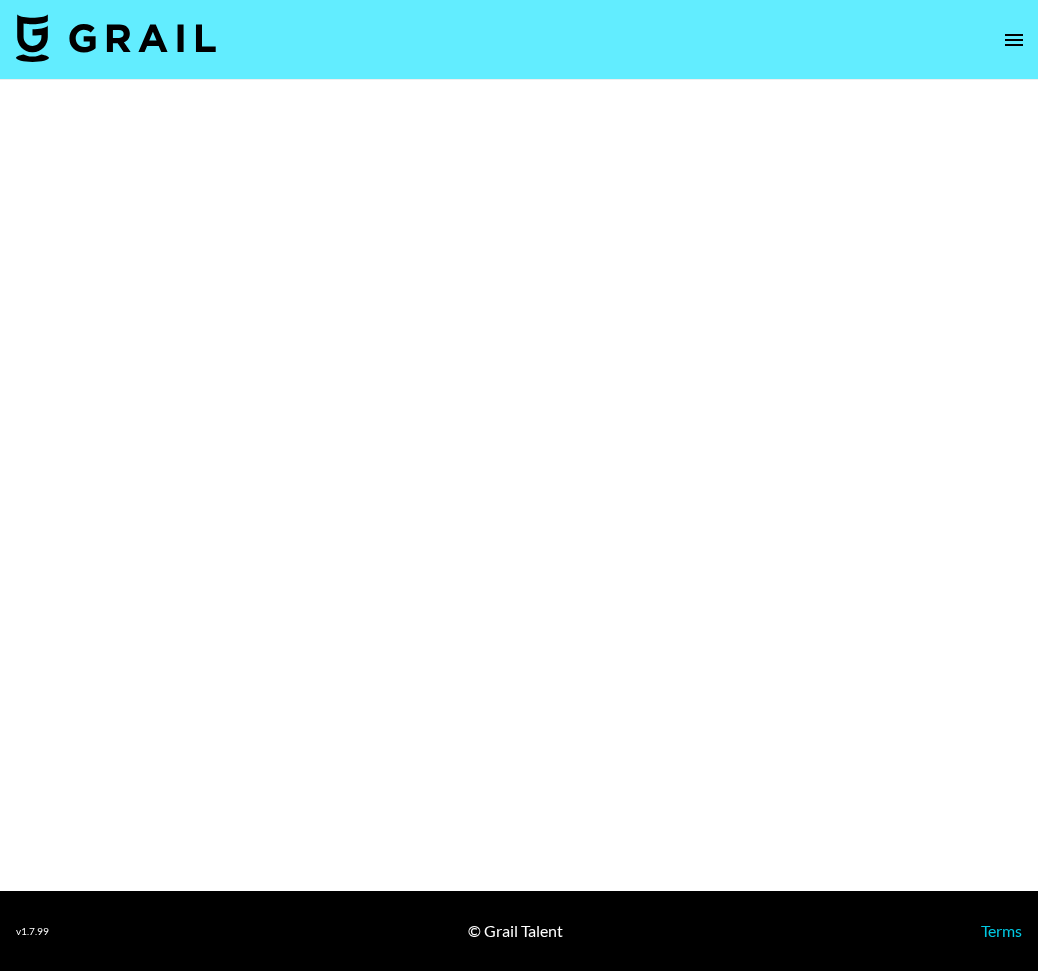 select on "Brand" 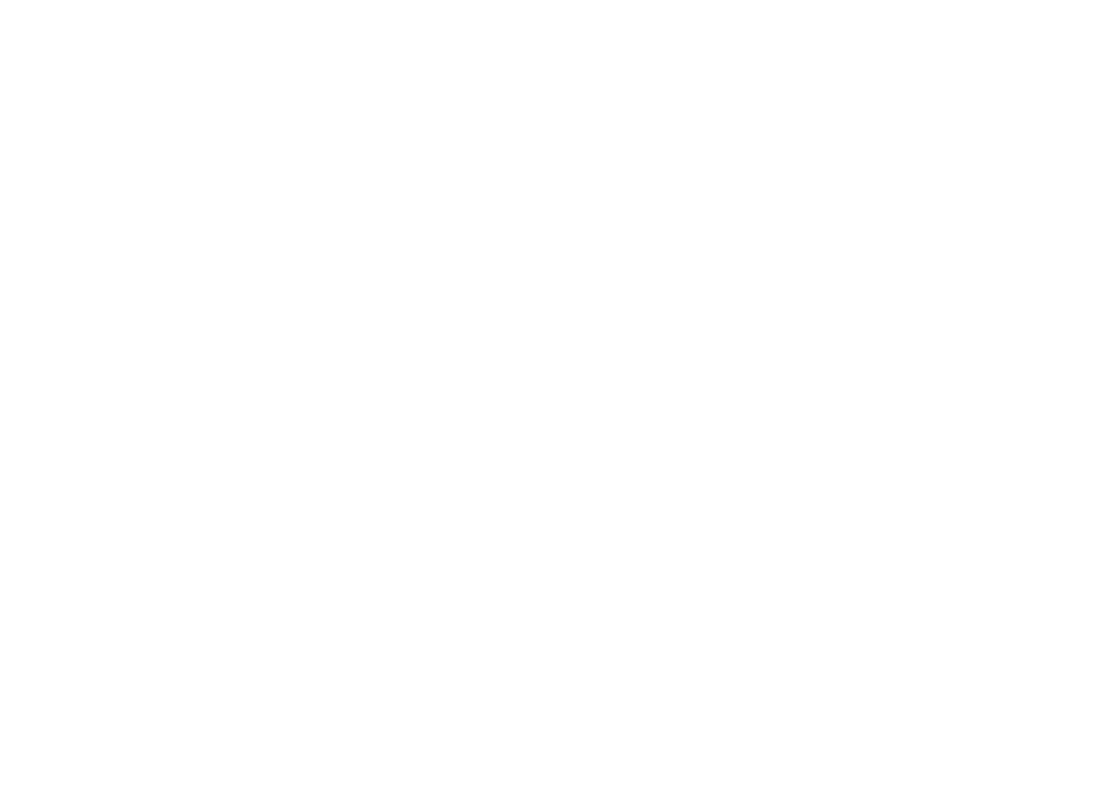 scroll, scrollTop: 0, scrollLeft: 0, axis: both 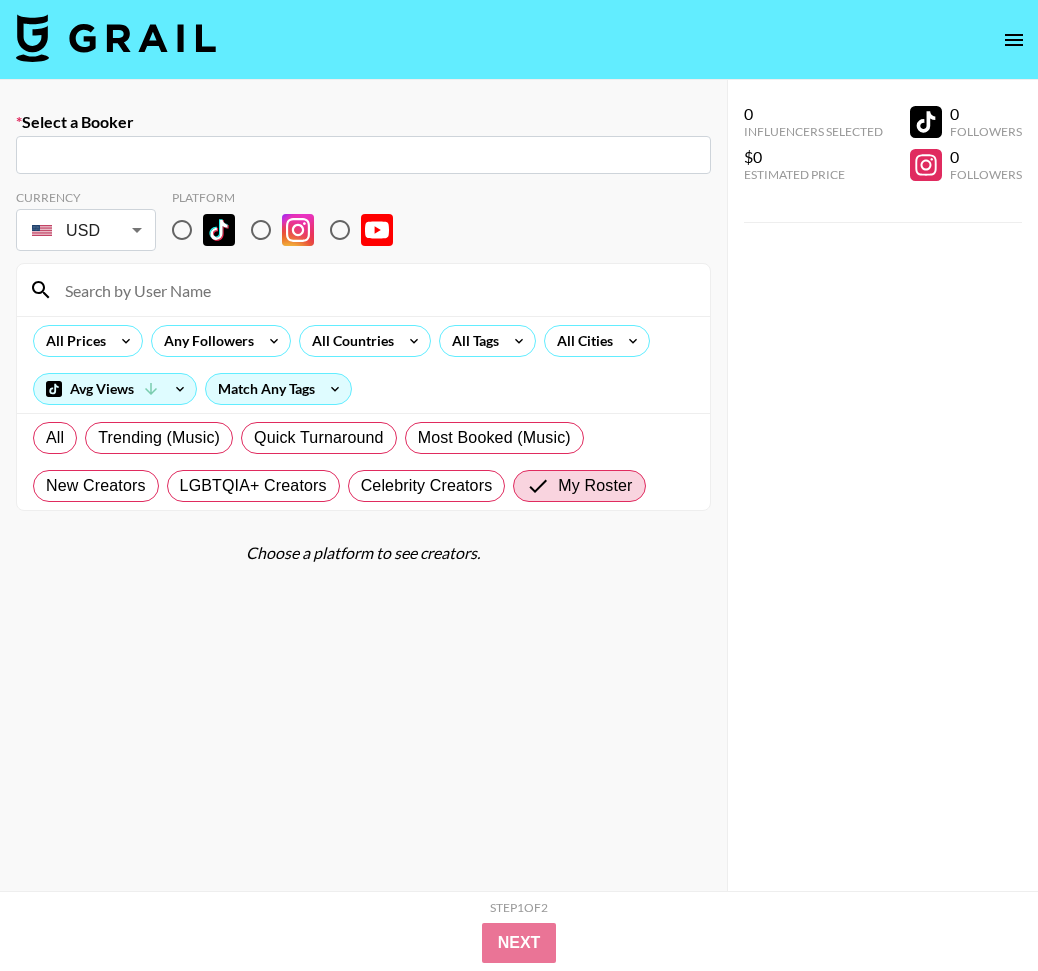 click at bounding box center (116, 38) 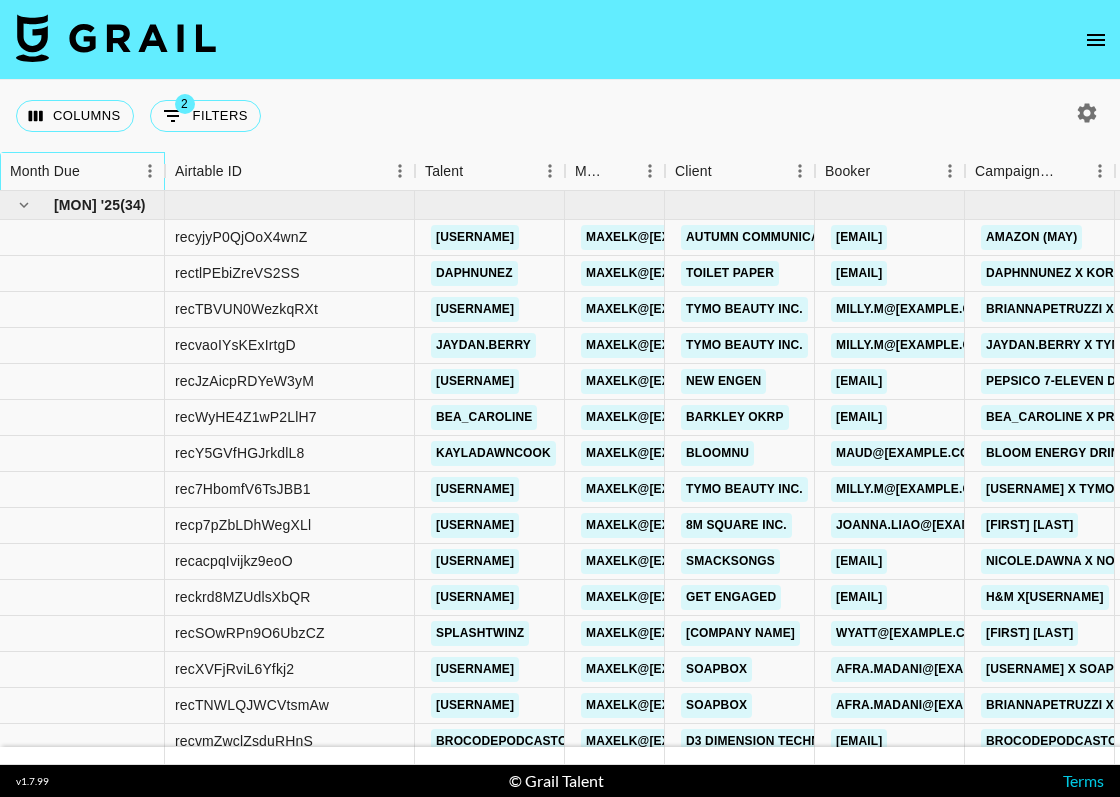click on "Month Due" at bounding box center [45, 171] 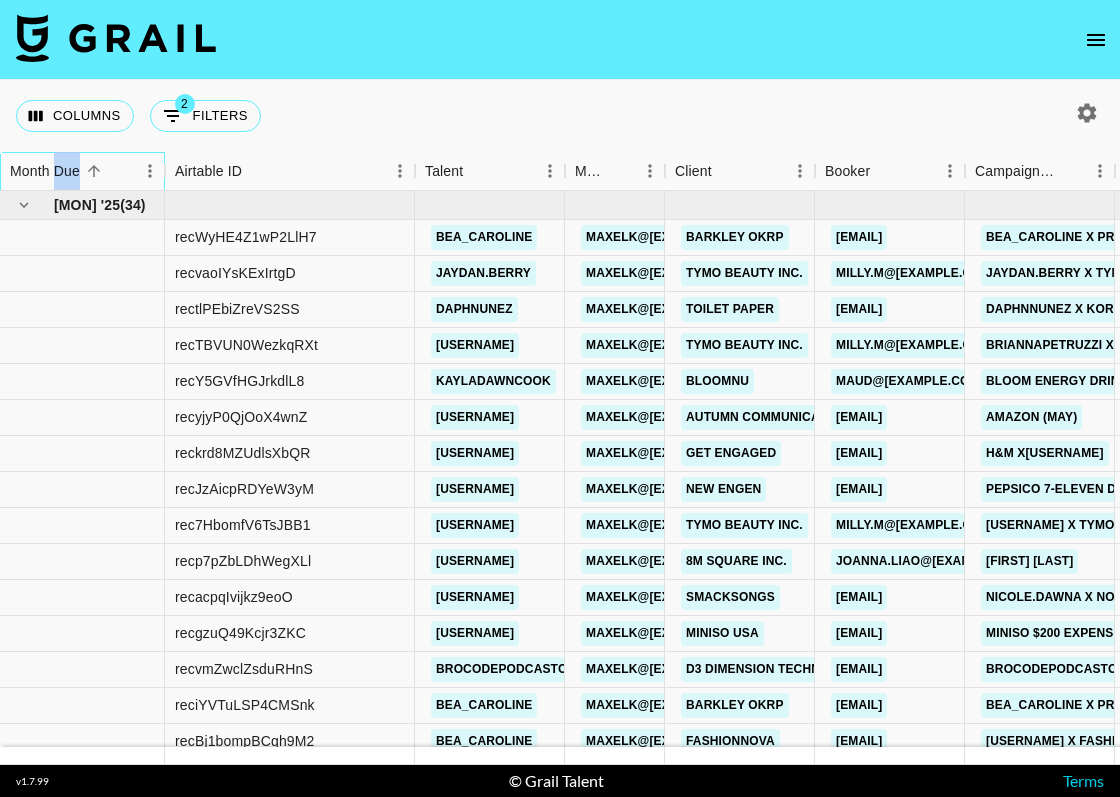 click on "Month Due" at bounding box center [45, 171] 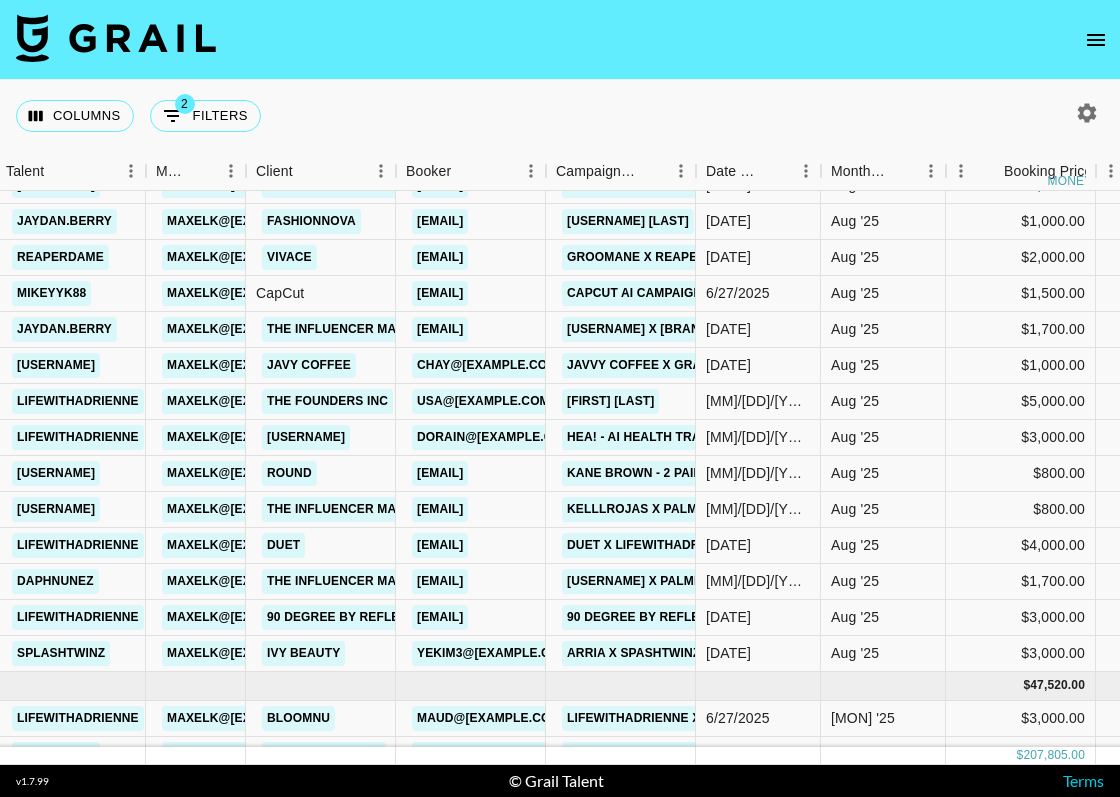 scroll, scrollTop: 143, scrollLeft: 419, axis: both 